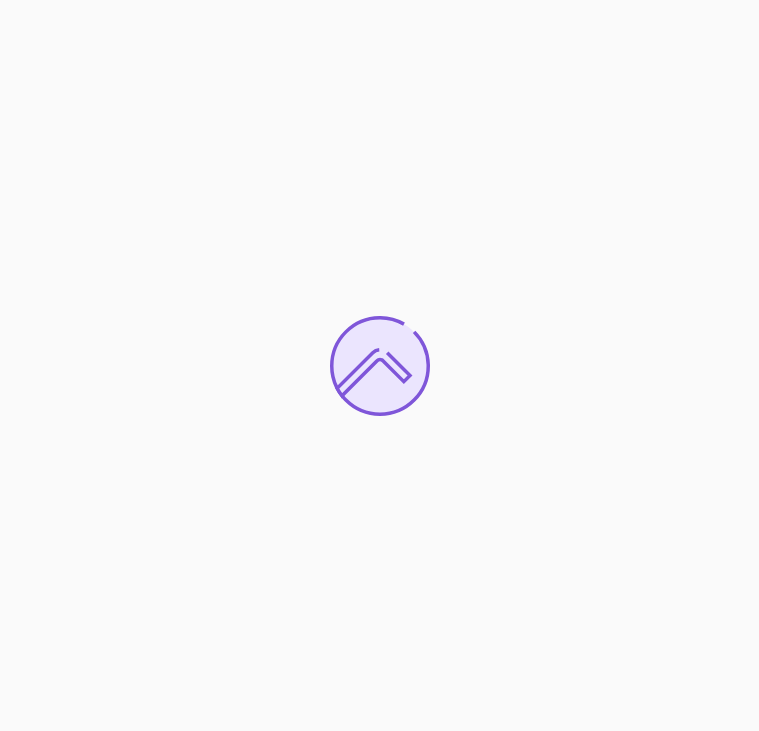 scroll, scrollTop: 0, scrollLeft: 0, axis: both 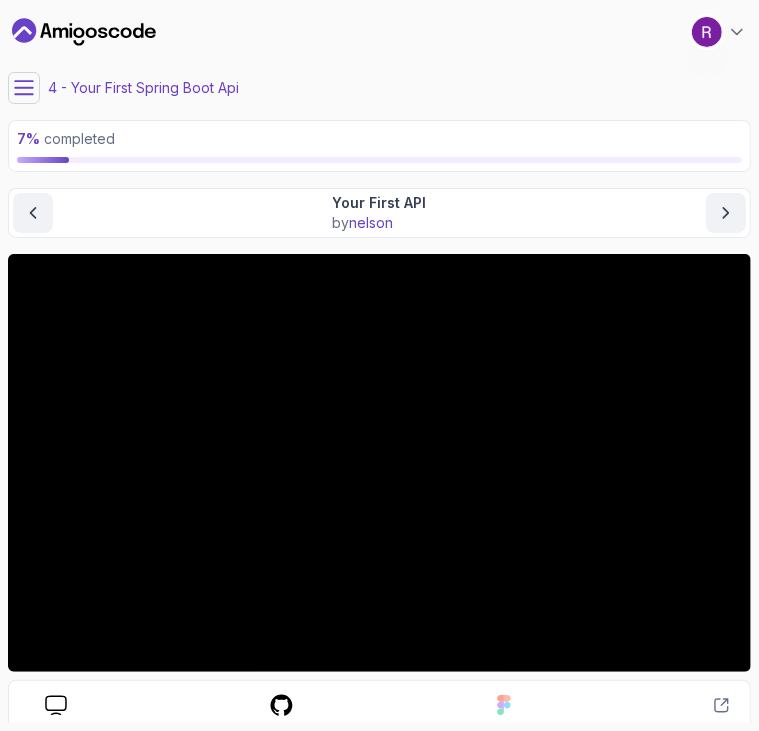 click 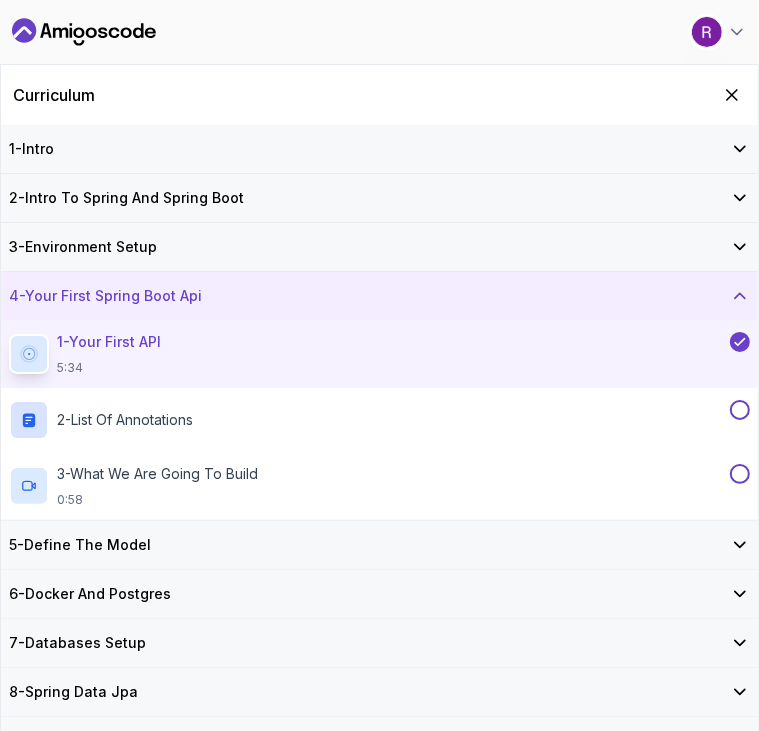 click on "3  -  Environment Setup" at bounding box center [379, 247] 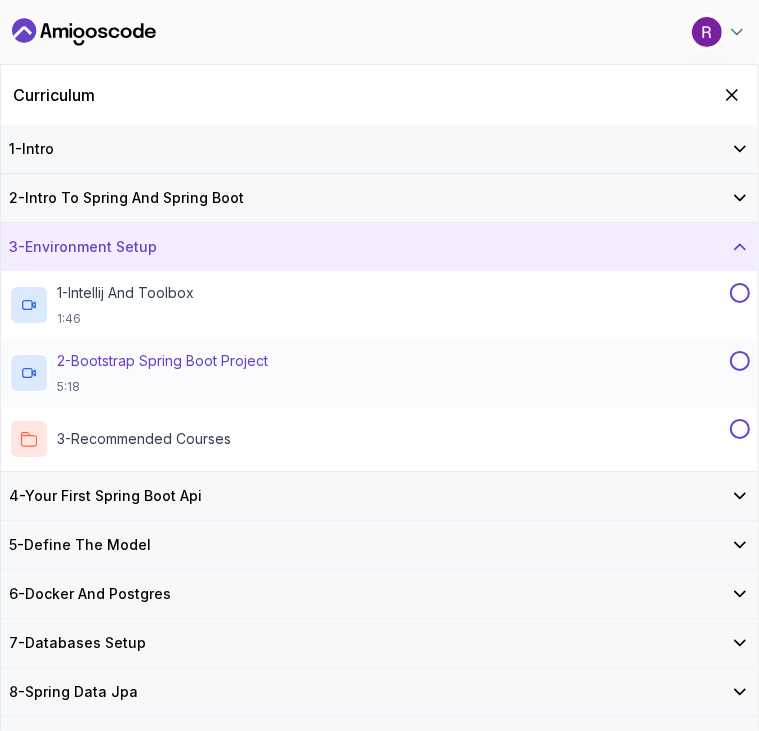click on "2  -  Bootstrap Spring Boot Project" at bounding box center [162, 361] 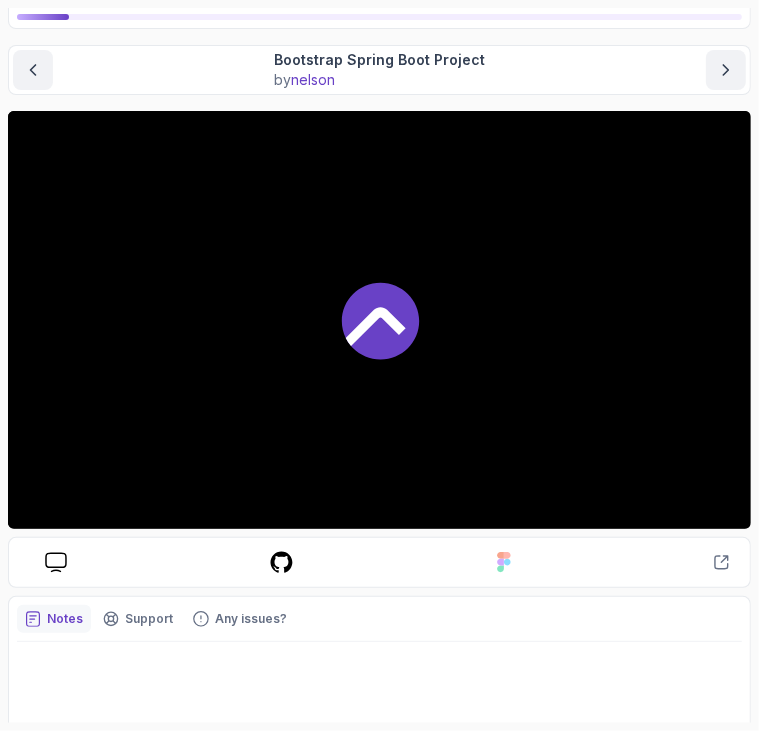 scroll, scrollTop: 143, scrollLeft: 0, axis: vertical 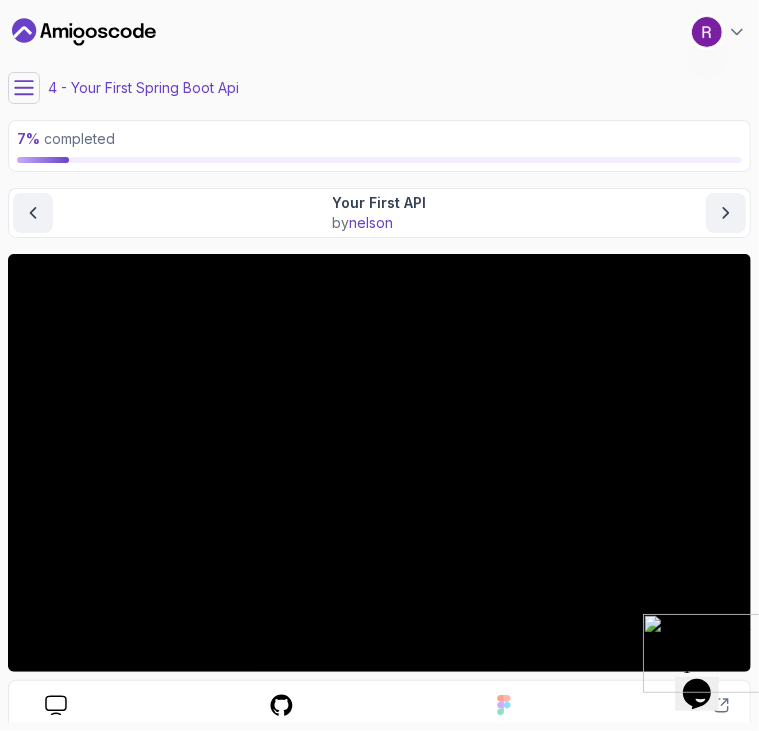 click at bounding box center (24, 88) 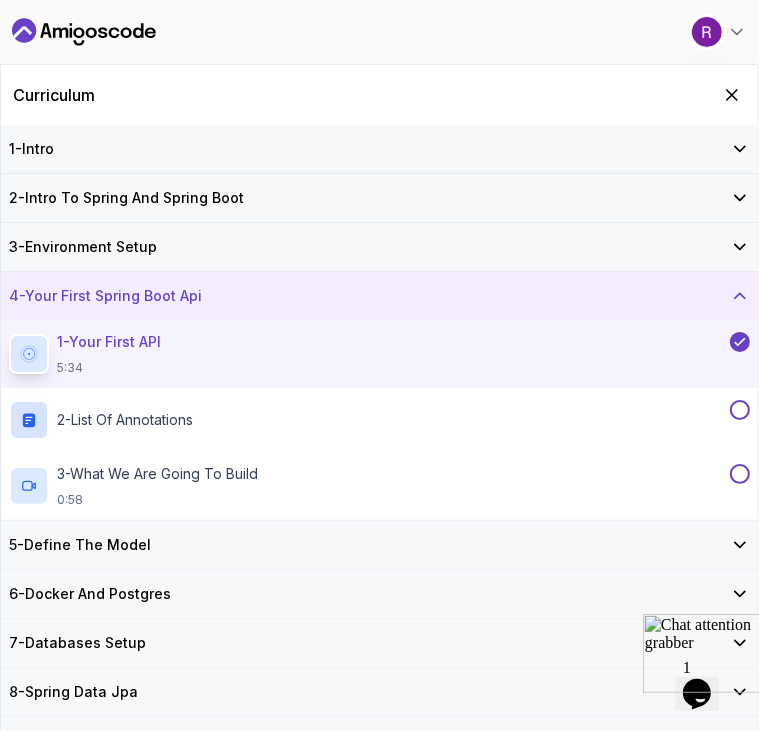 click on "3  -  Environment Setup" at bounding box center (379, 247) 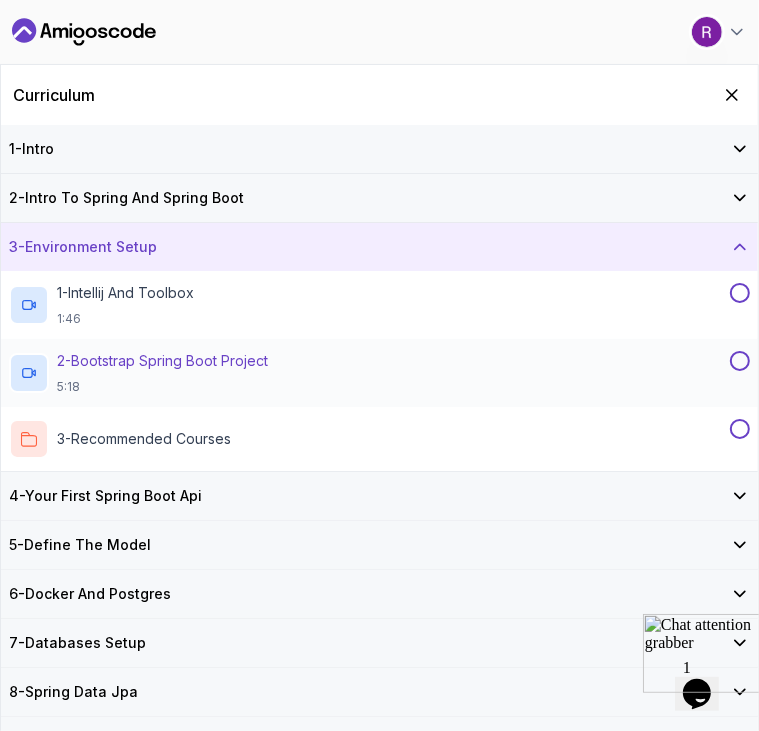 click on "2  -  Bootstrap Spring Boot Project 5:18" at bounding box center (367, 373) 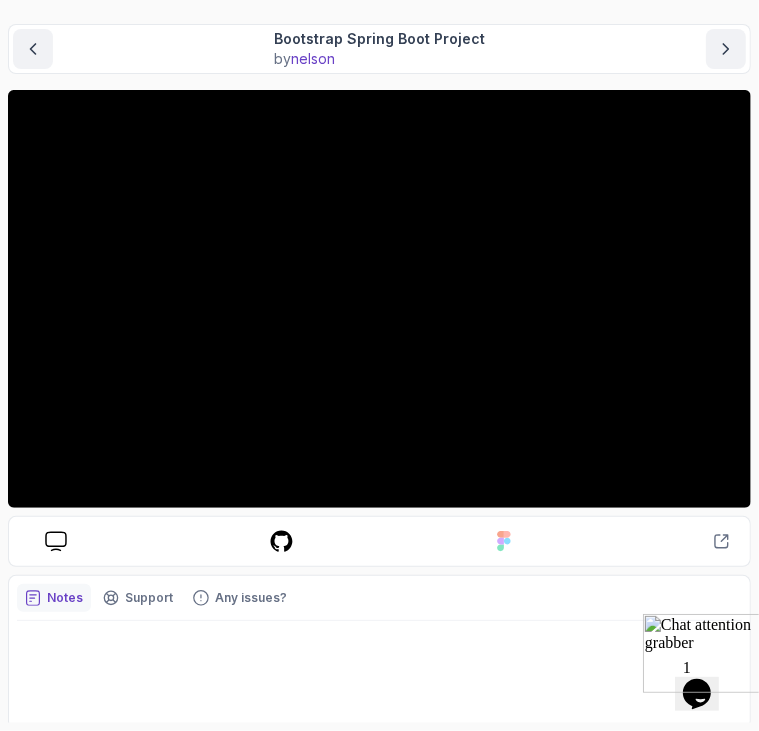scroll, scrollTop: 164, scrollLeft: 0, axis: vertical 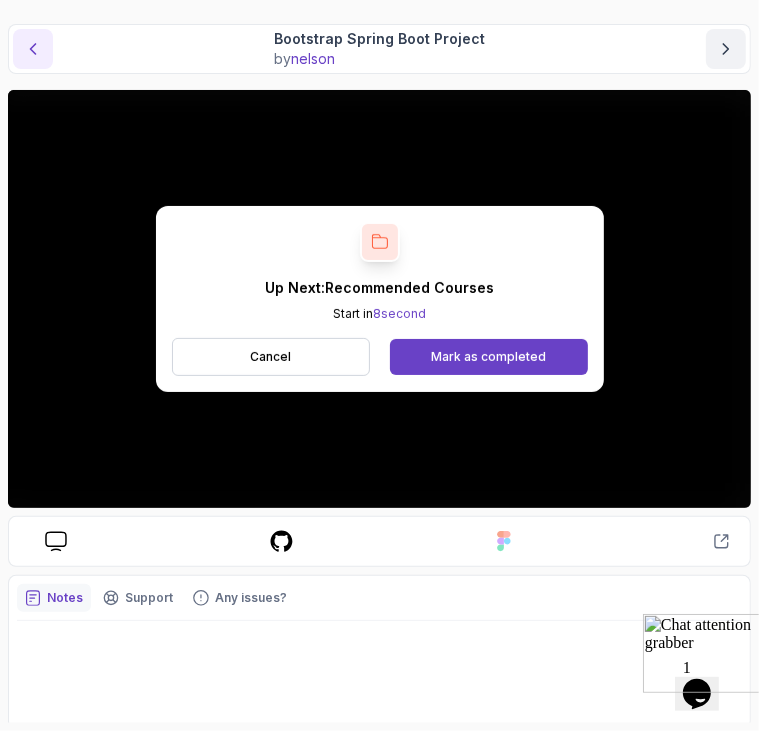 click 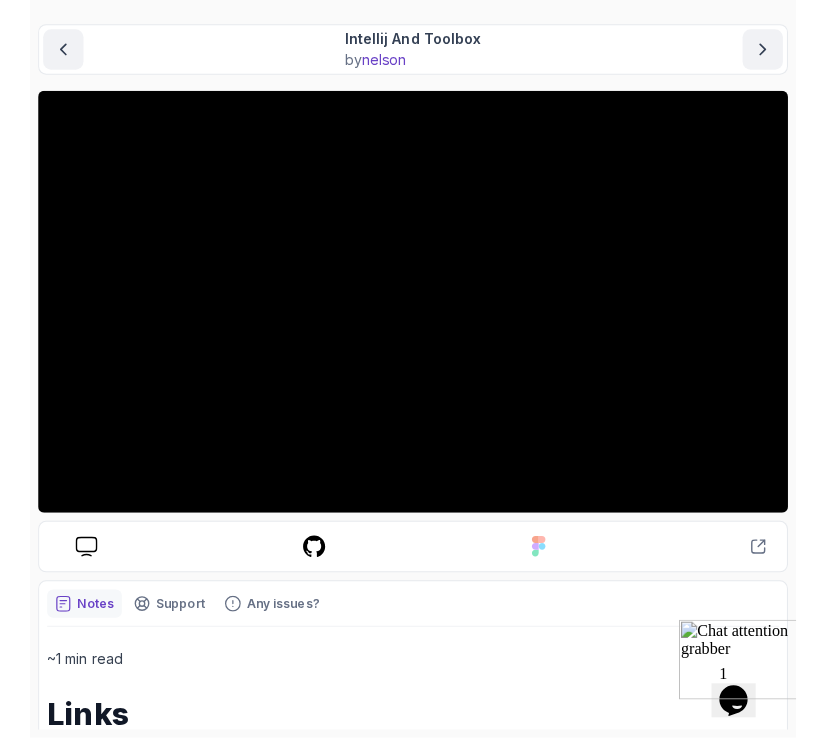 scroll, scrollTop: 0, scrollLeft: 0, axis: both 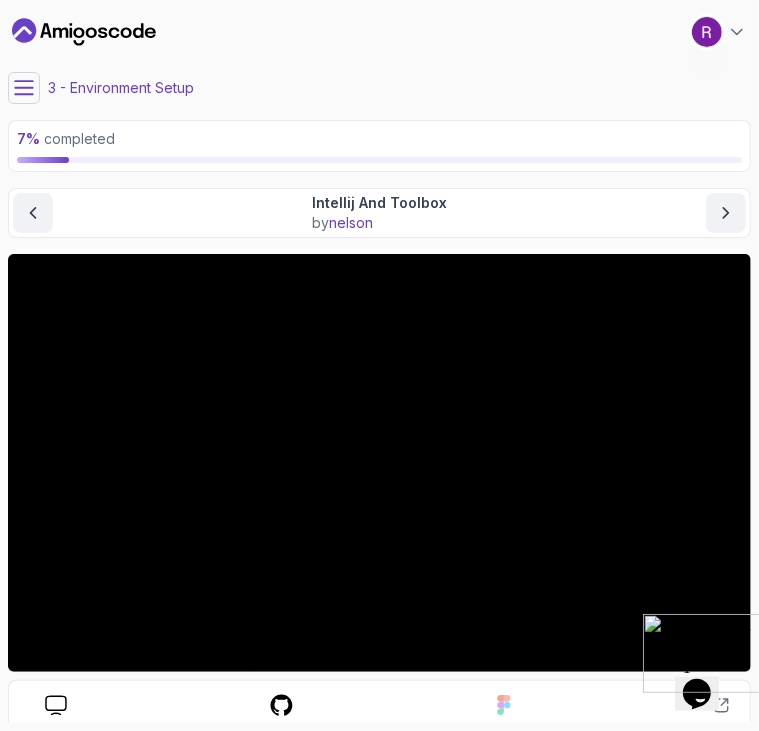 click 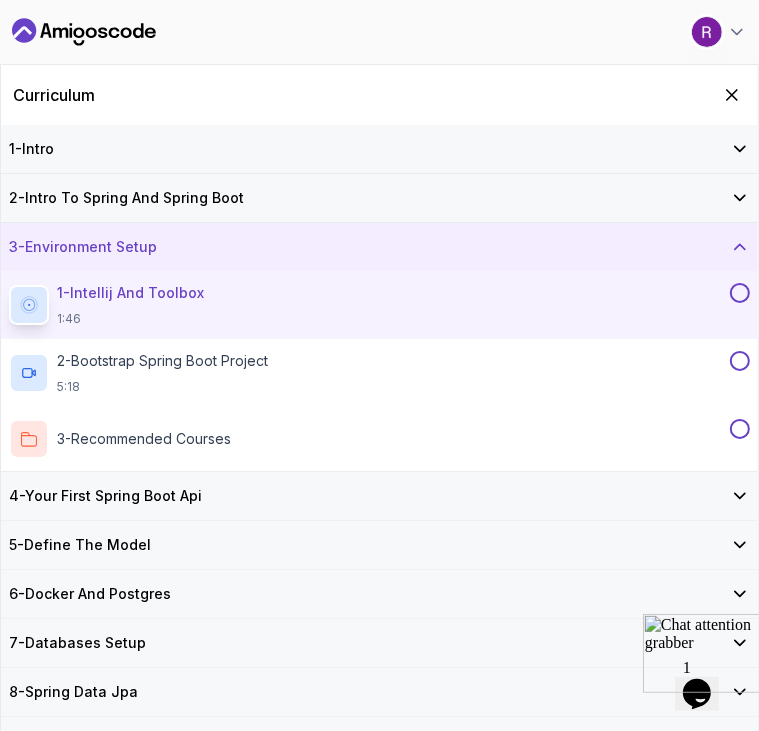 click at bounding box center [740, 293] 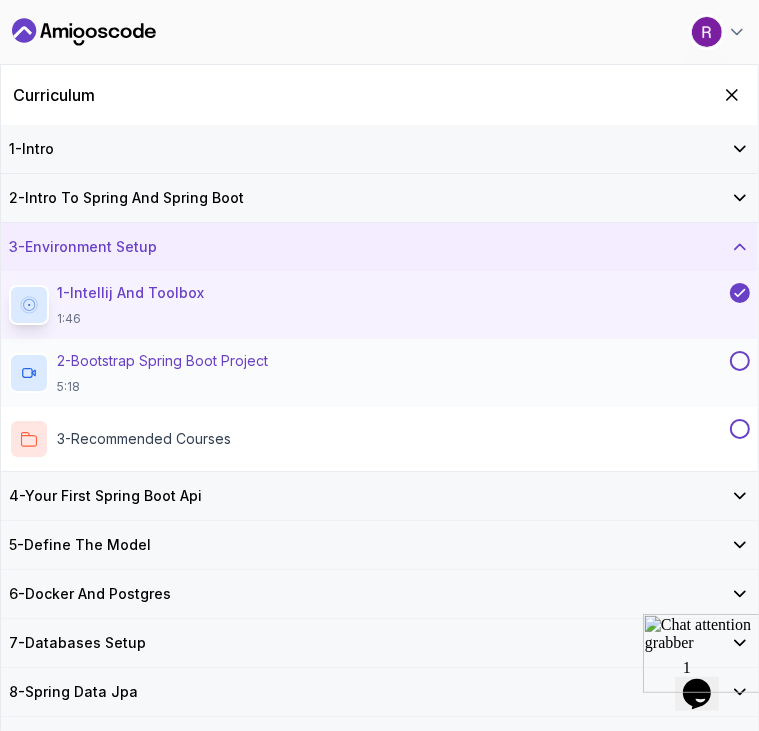 click at bounding box center (740, 361) 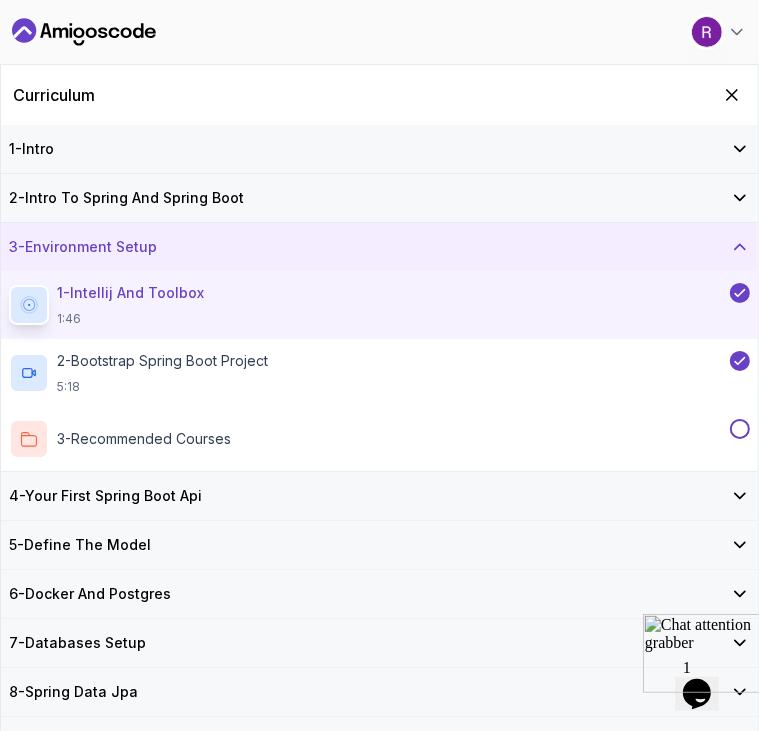 click 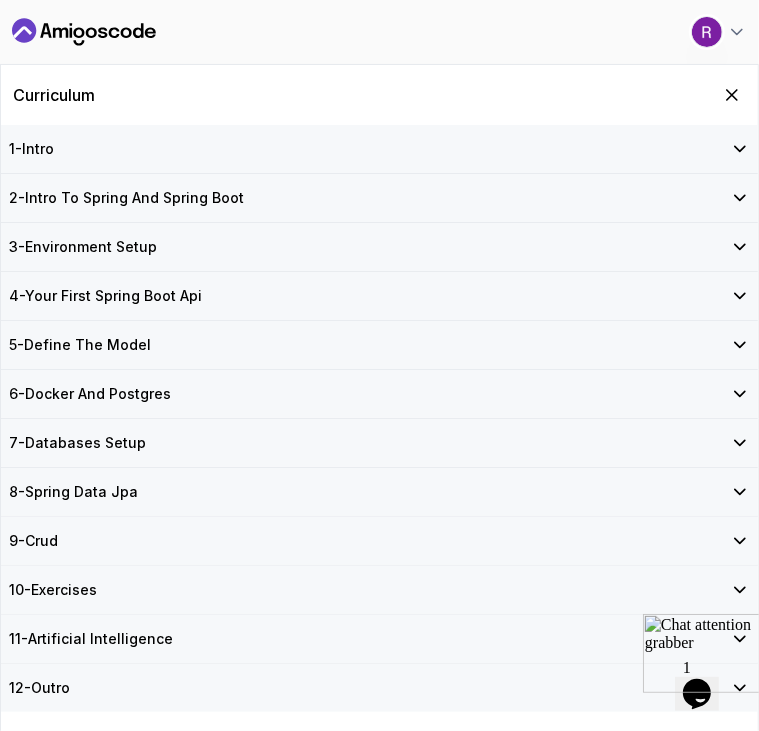click 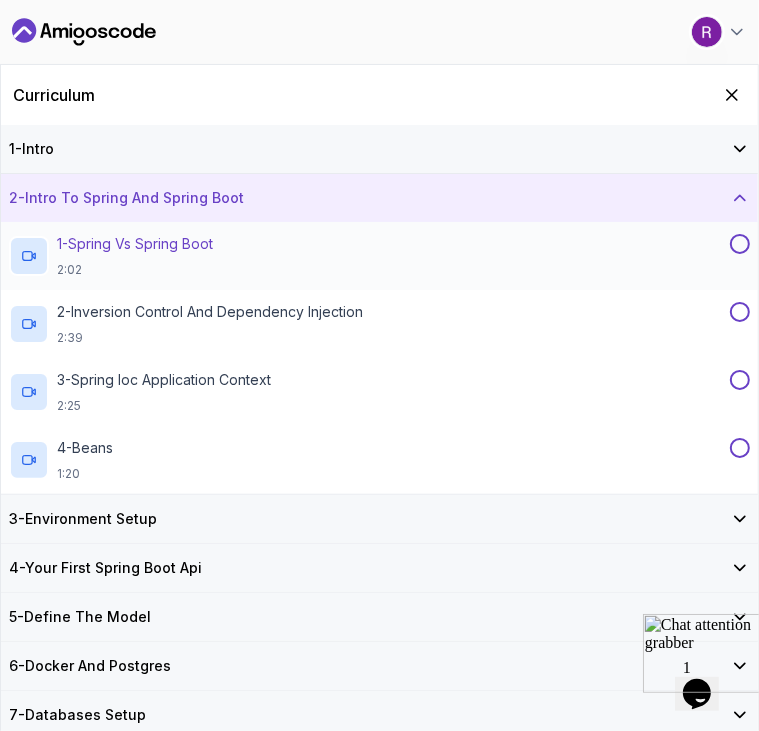 click at bounding box center (740, 244) 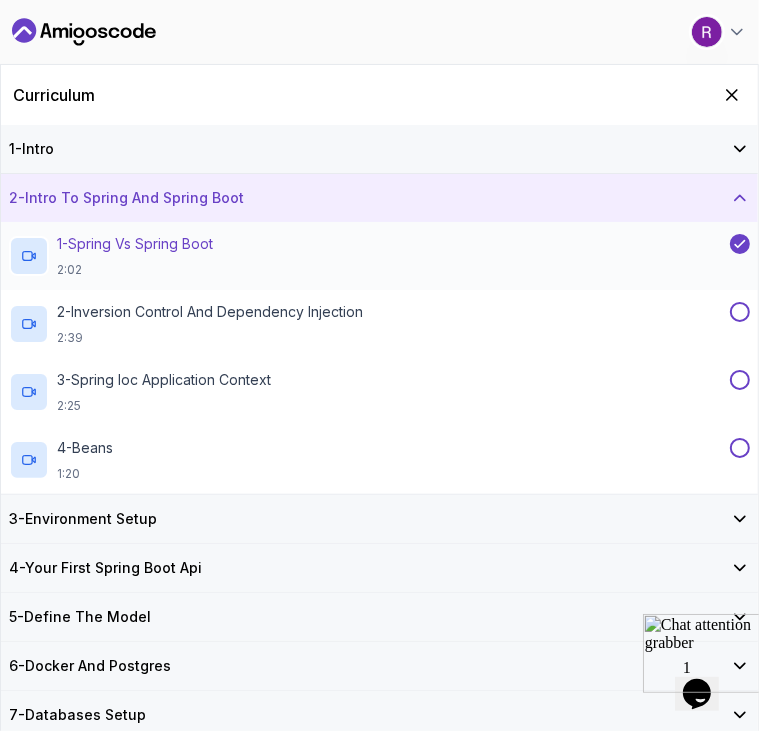 click 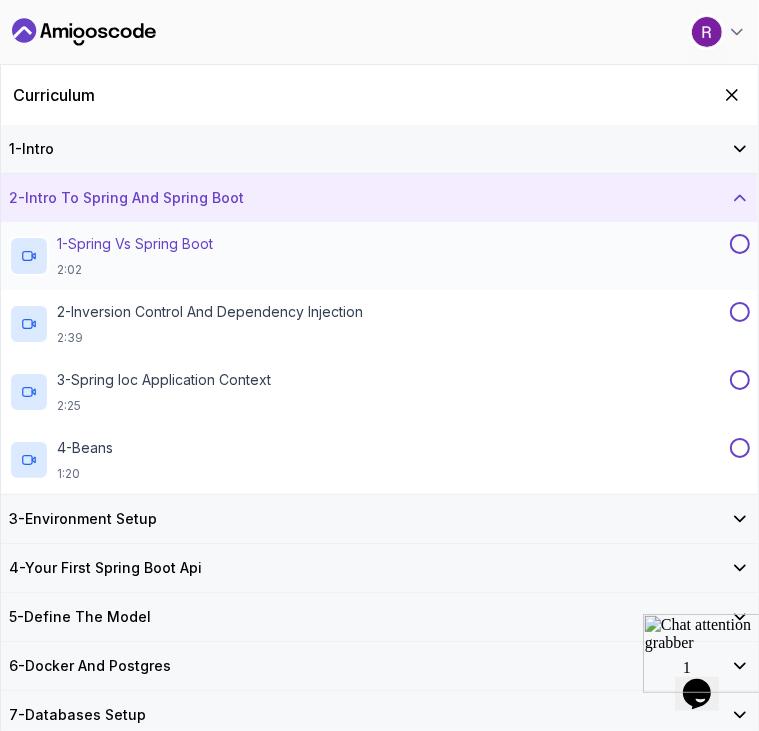 click 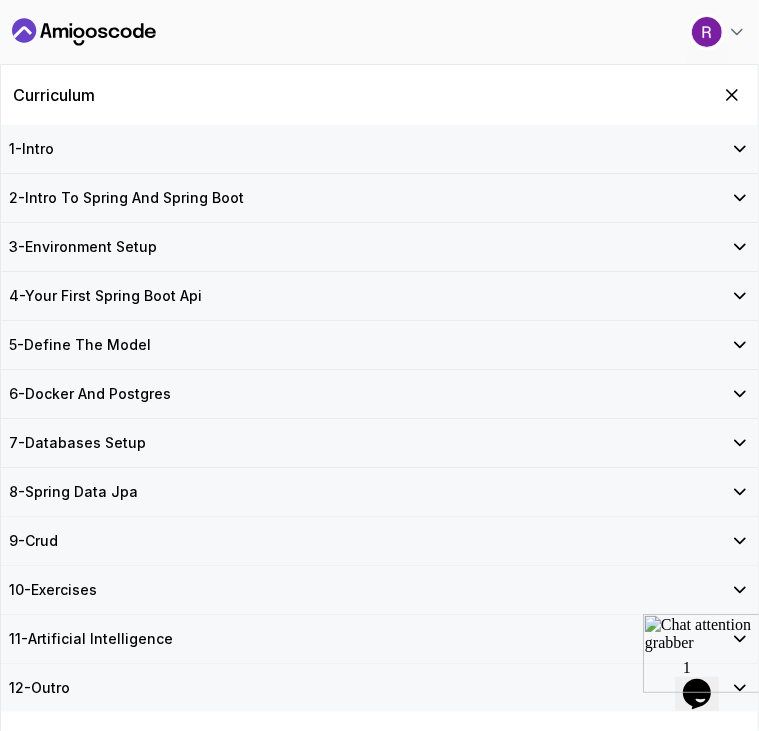 click 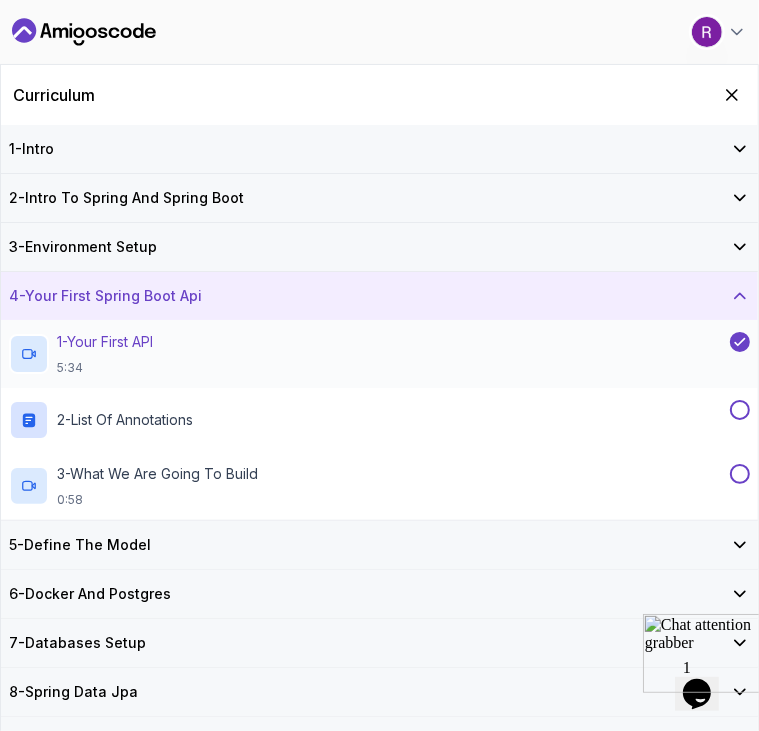 click on "1  -  Your First API 5:34" at bounding box center (367, 354) 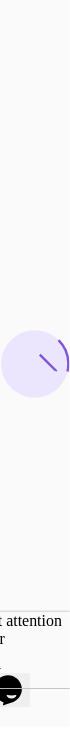 click at bounding box center [-45, 683] 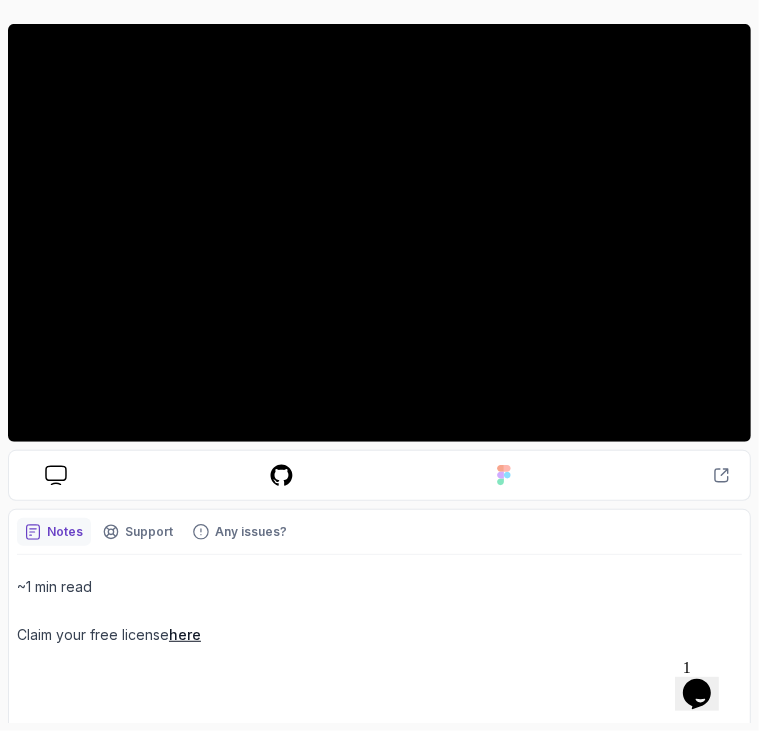 scroll, scrollTop: 0, scrollLeft: 0, axis: both 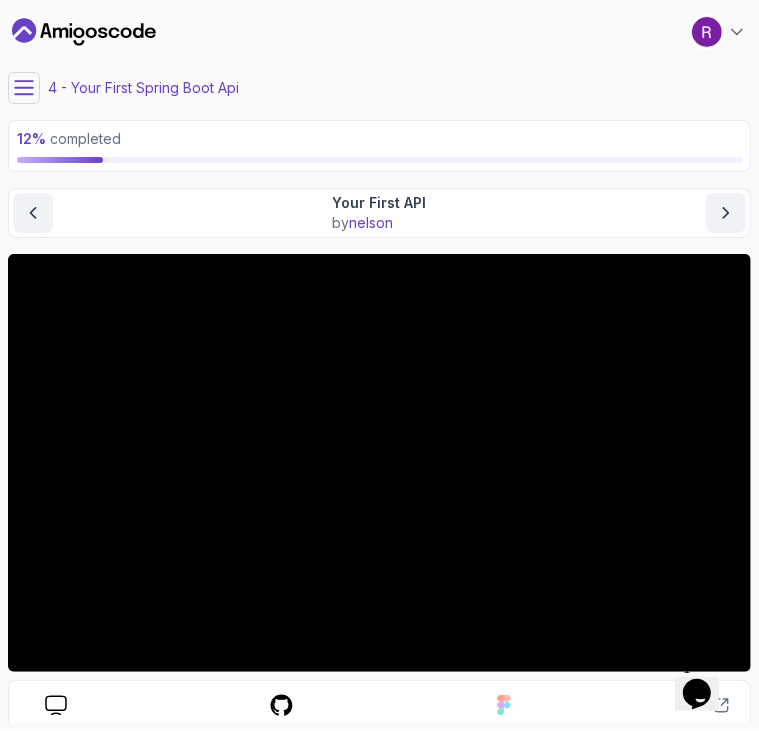click at bounding box center (24, 88) 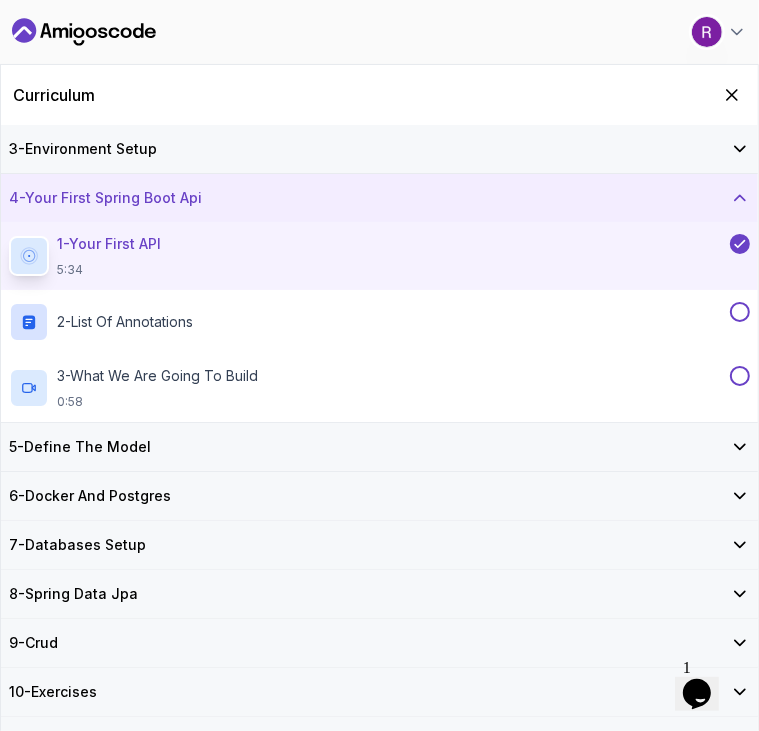 scroll, scrollTop: 115, scrollLeft: 0, axis: vertical 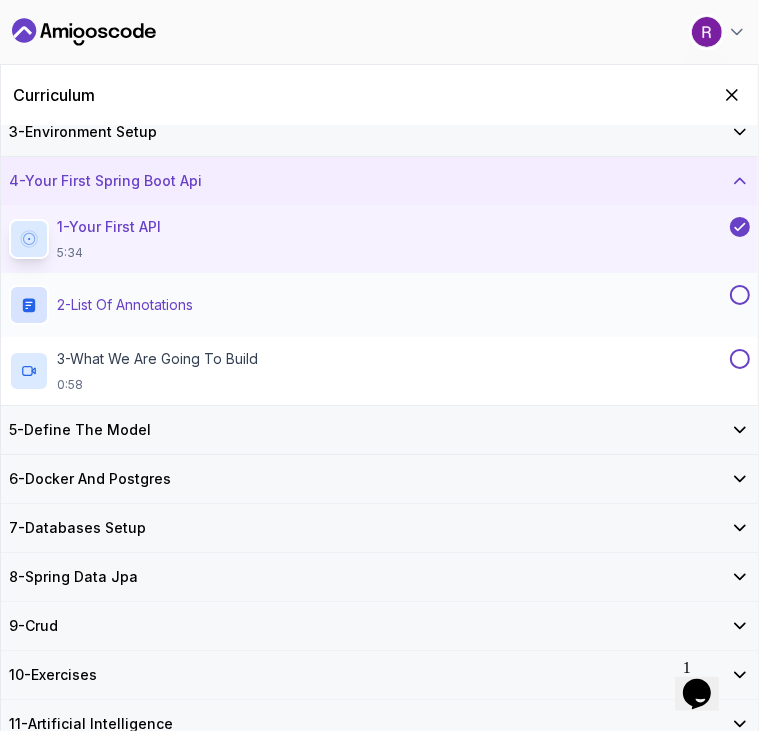 click on "2  -  List of Annotations" at bounding box center (125, 305) 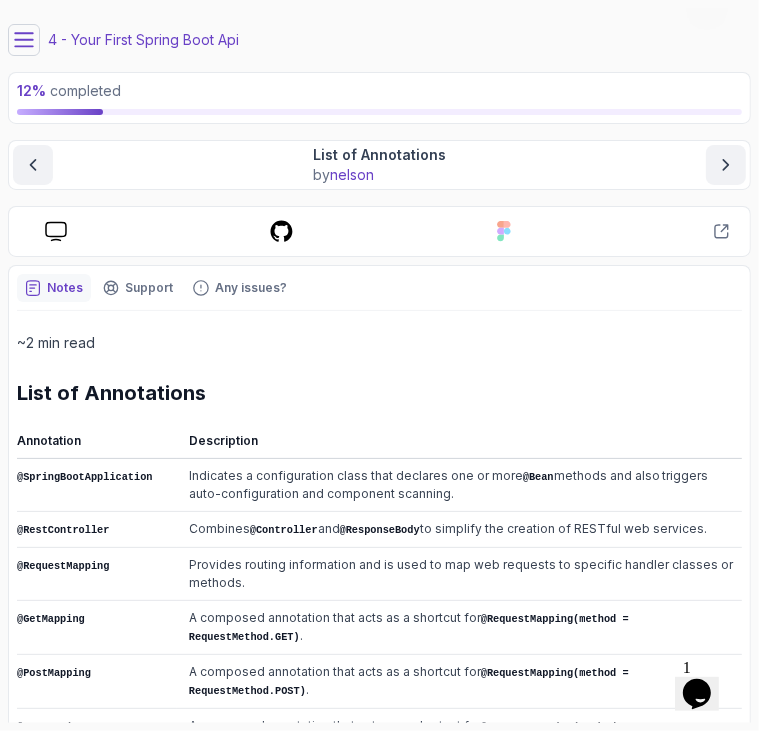 scroll, scrollTop: 0, scrollLeft: 0, axis: both 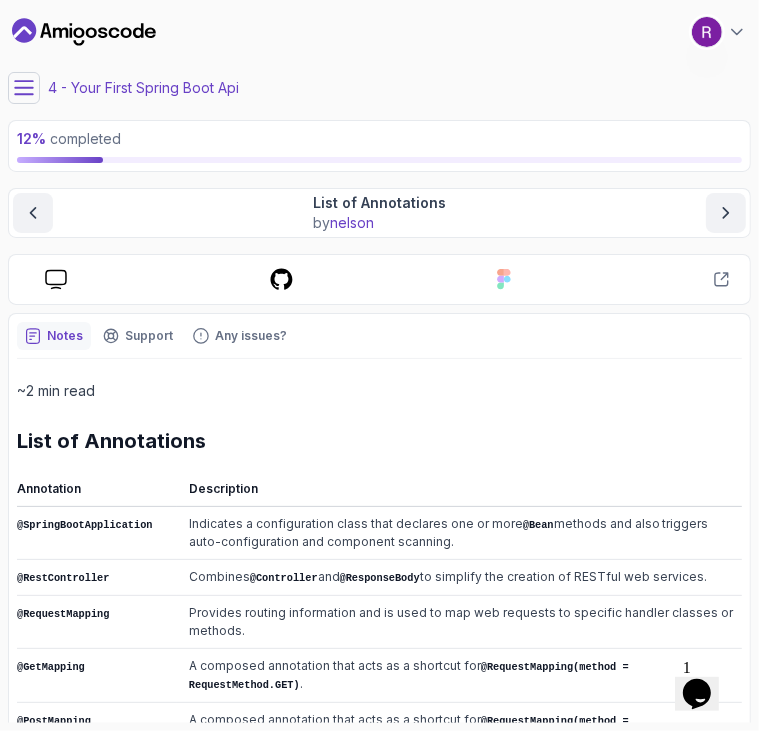 click 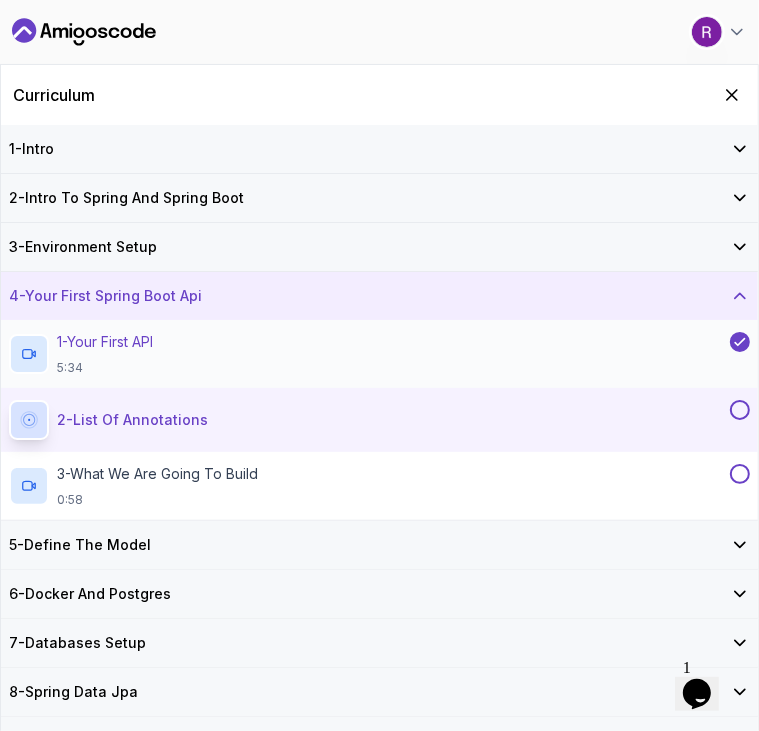 click on "5:34" at bounding box center [105, 368] 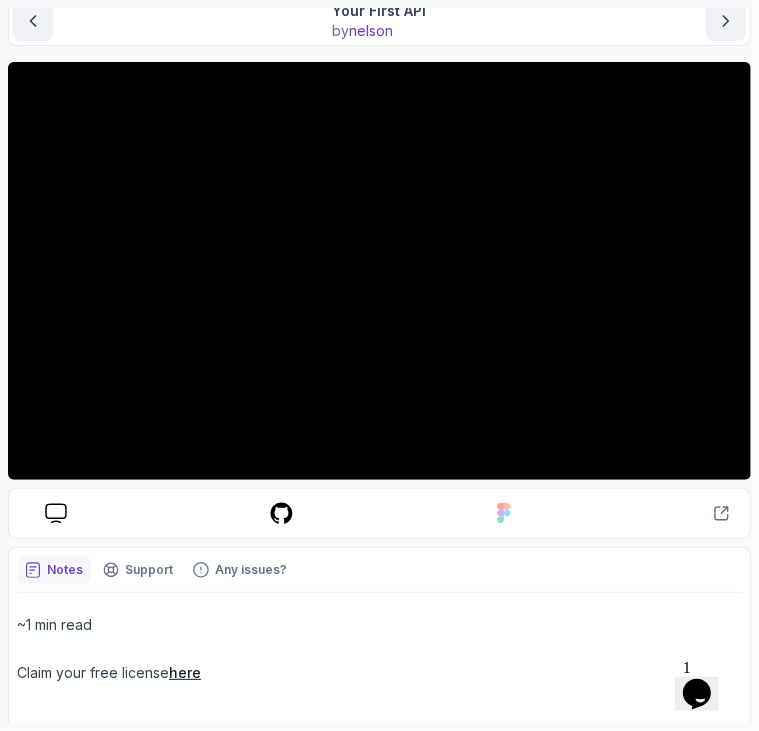 scroll, scrollTop: 0, scrollLeft: 0, axis: both 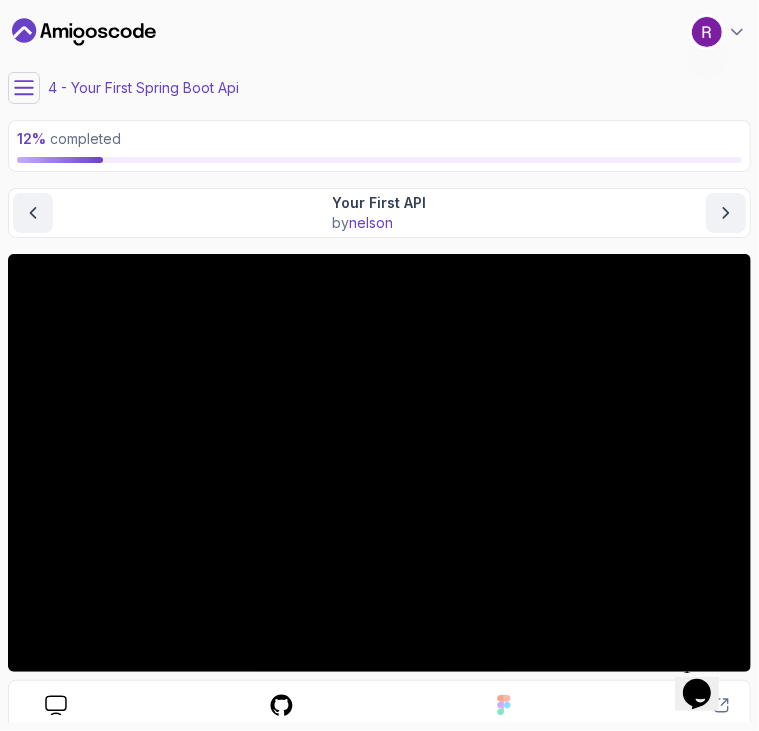 click 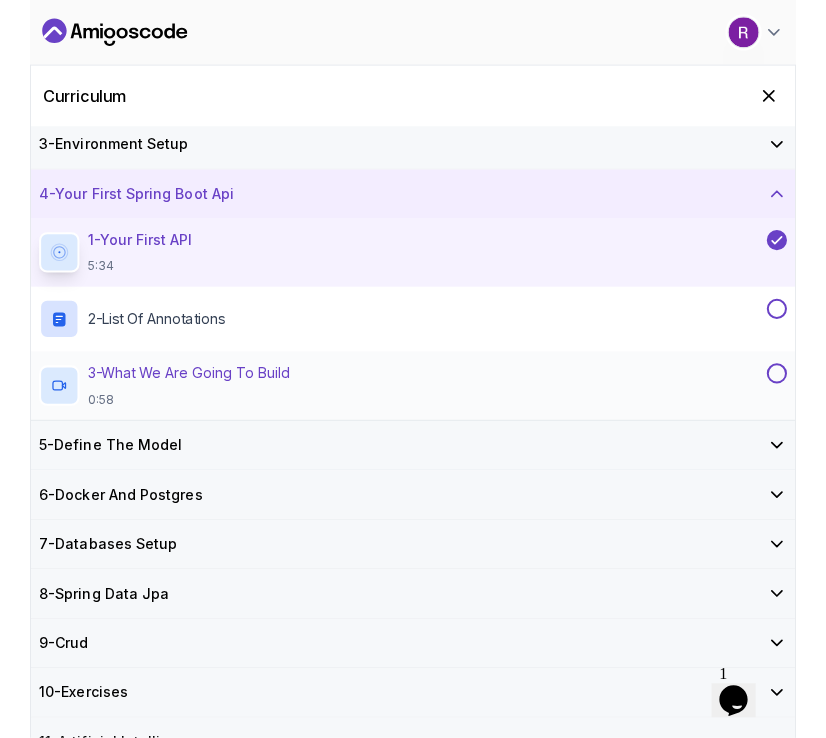 scroll, scrollTop: 115, scrollLeft: 0, axis: vertical 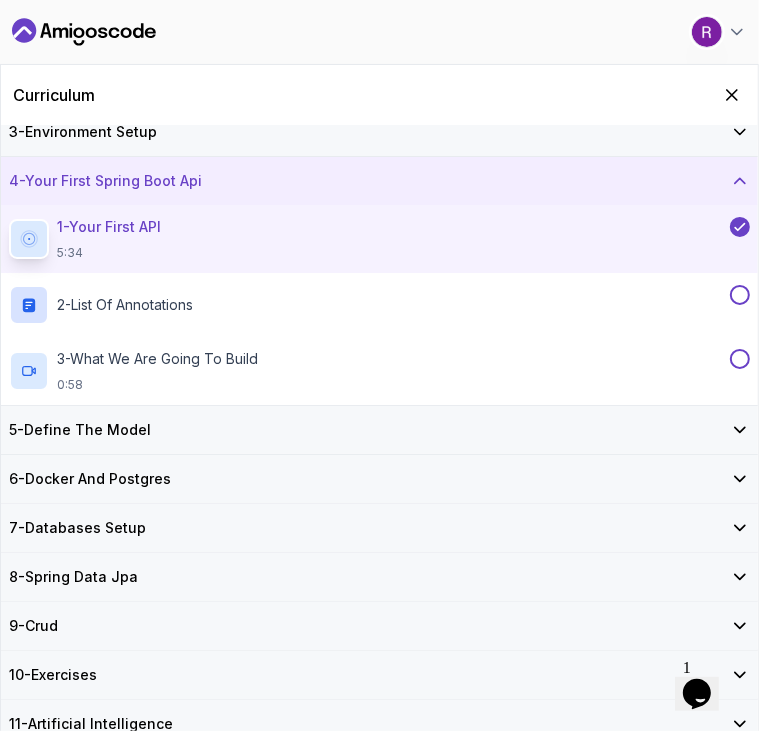 click at bounding box center [29, 239] 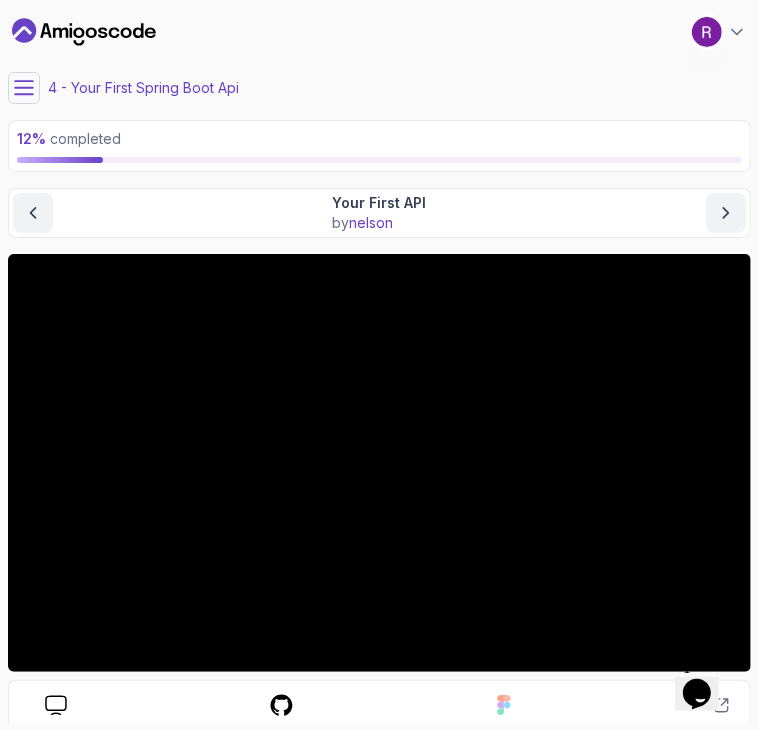 click 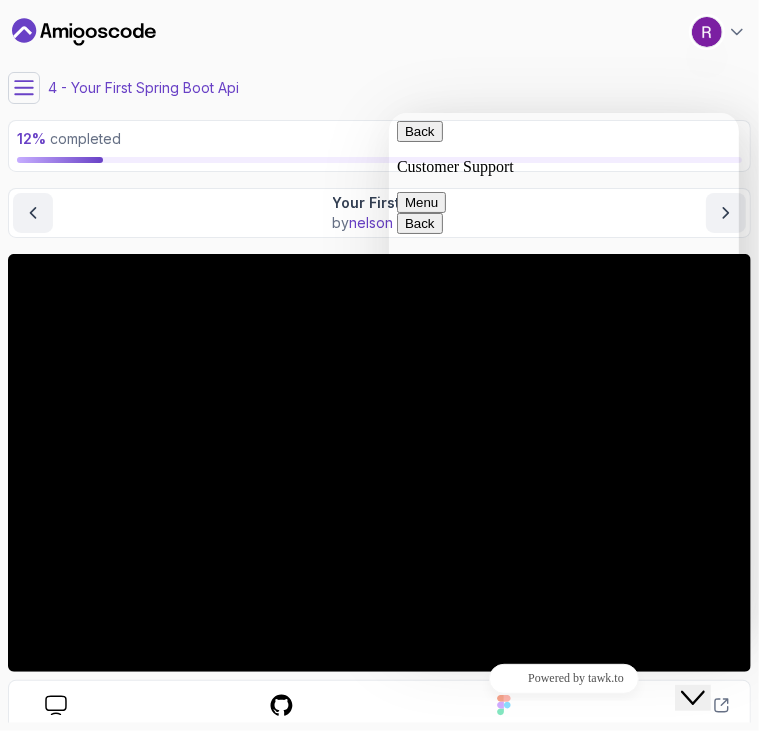 click on "Menu" at bounding box center (420, 201) 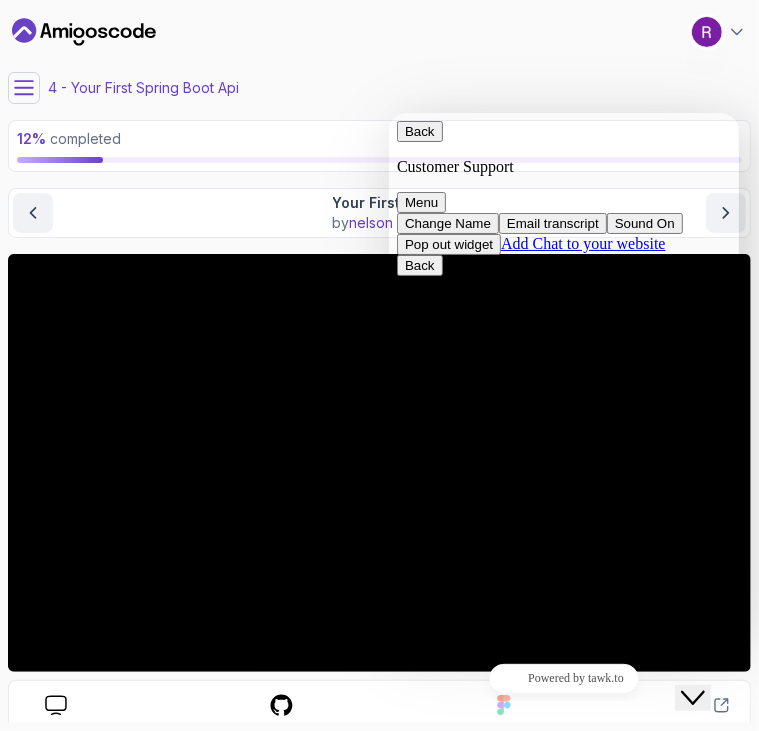 click on "Back" at bounding box center (419, 130) 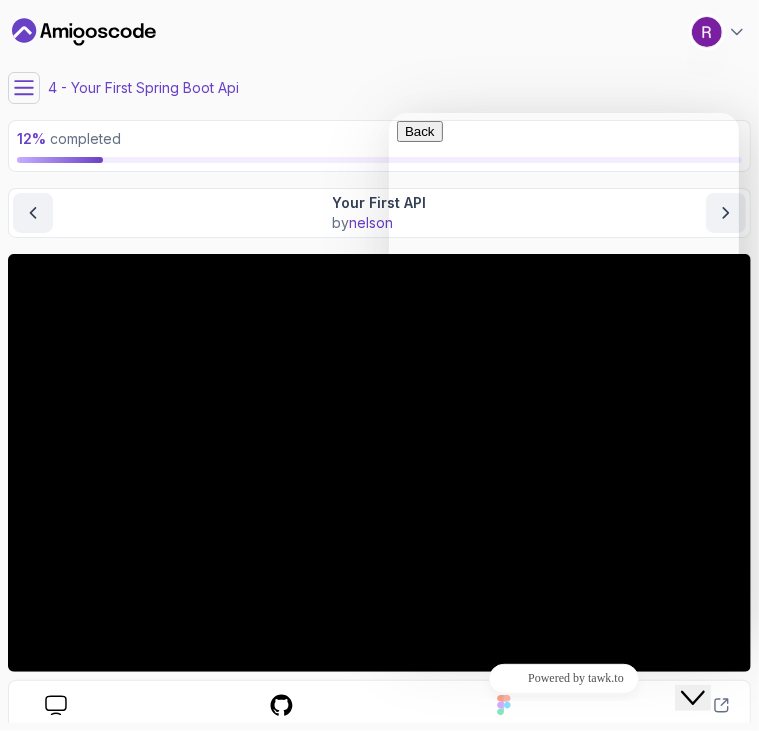 click at bounding box center (404, 961) 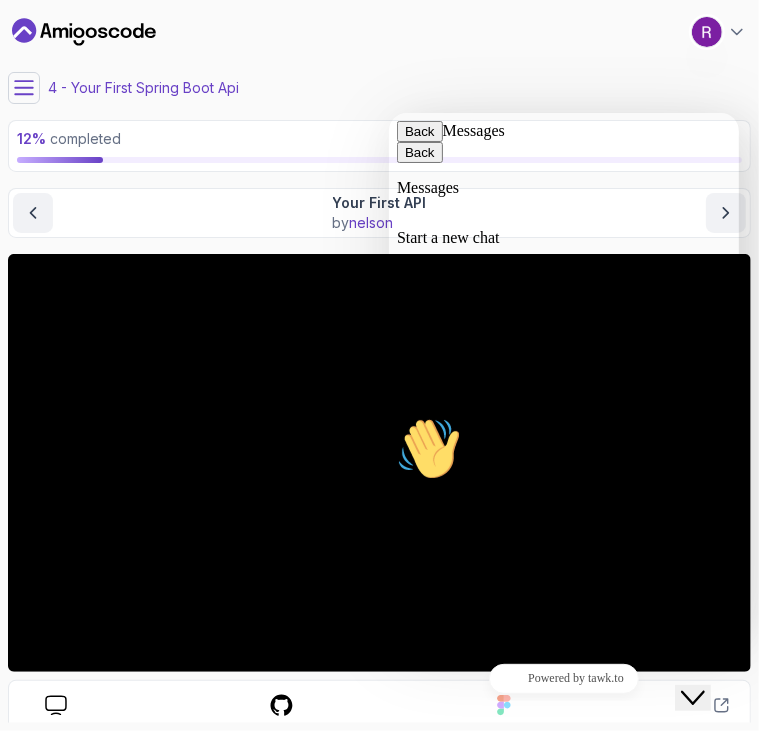 click at bounding box center (563, 1007) 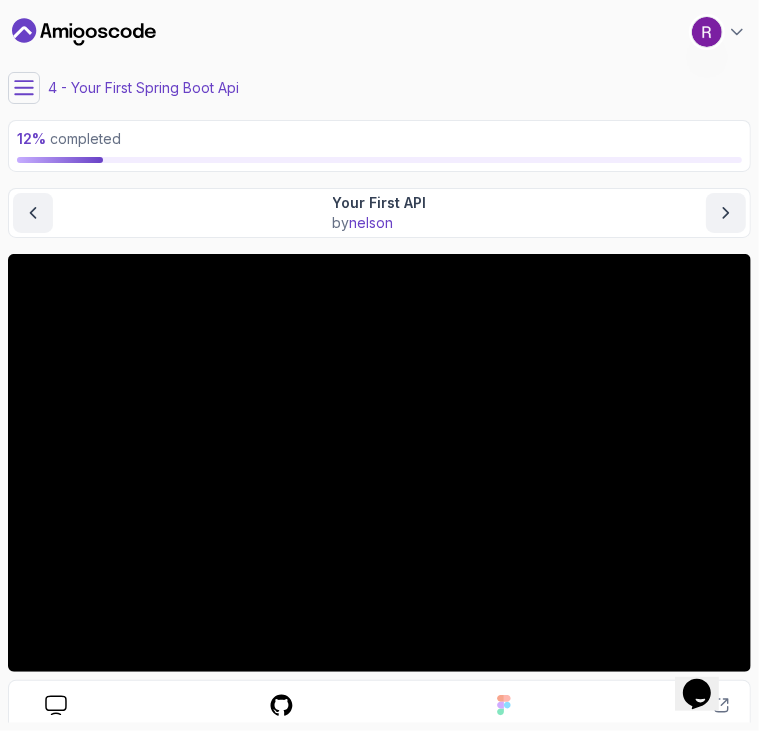 click at bounding box center [379, 463] 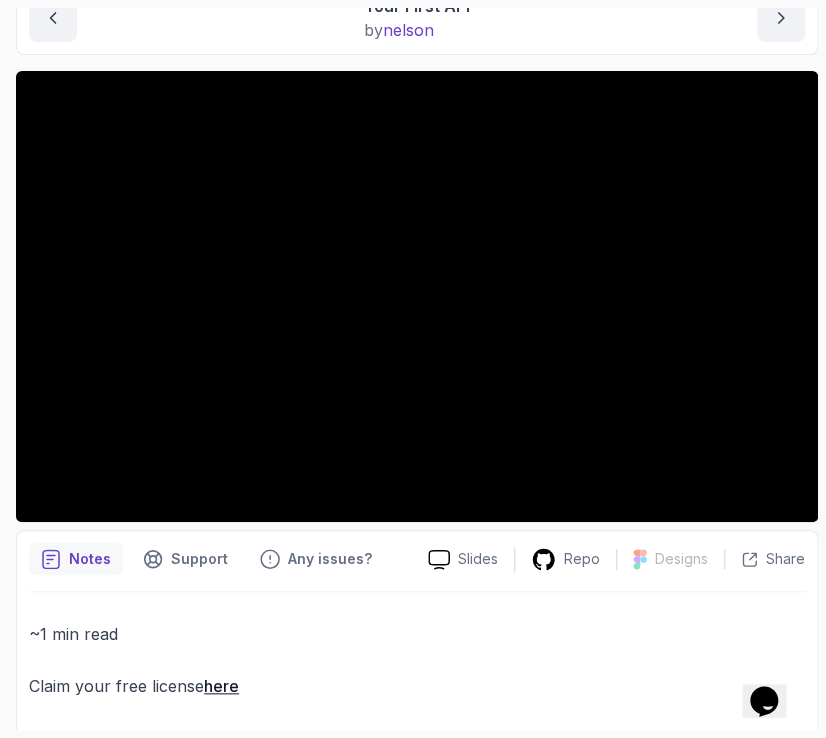 scroll, scrollTop: 244, scrollLeft: 0, axis: vertical 